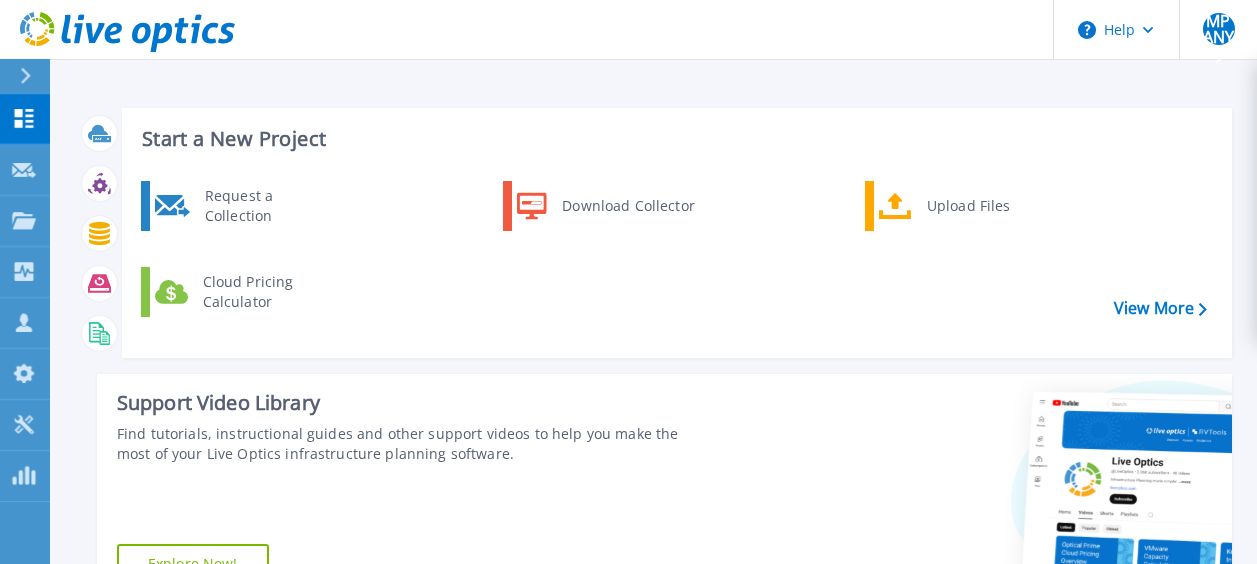 scroll, scrollTop: 0, scrollLeft: 0, axis: both 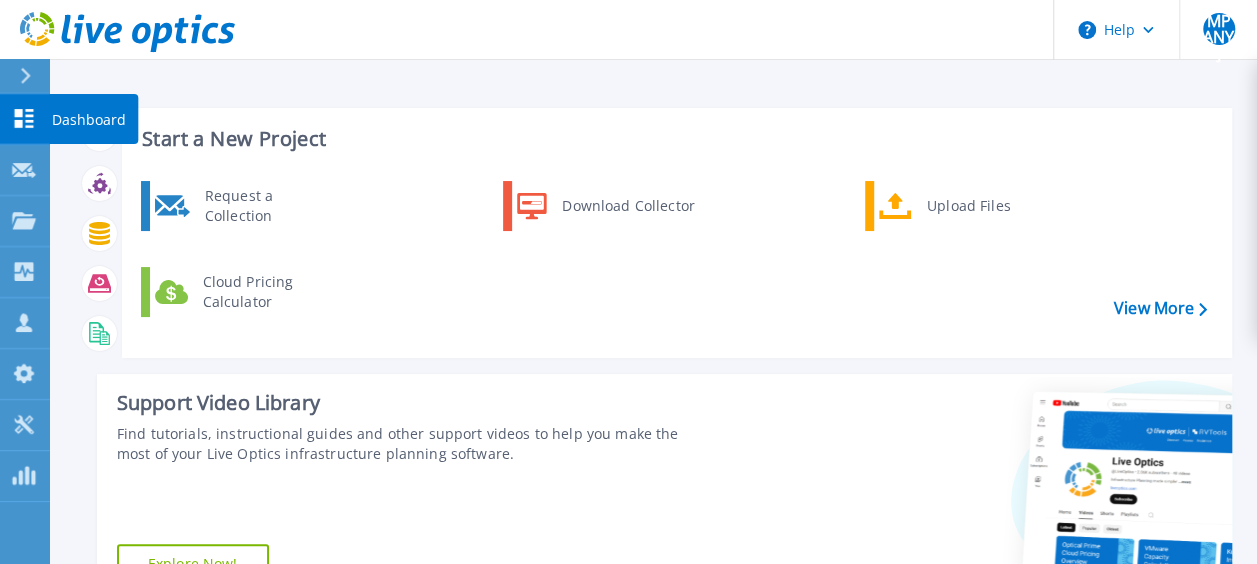 click on "Dashboard" at bounding box center (93, 119) 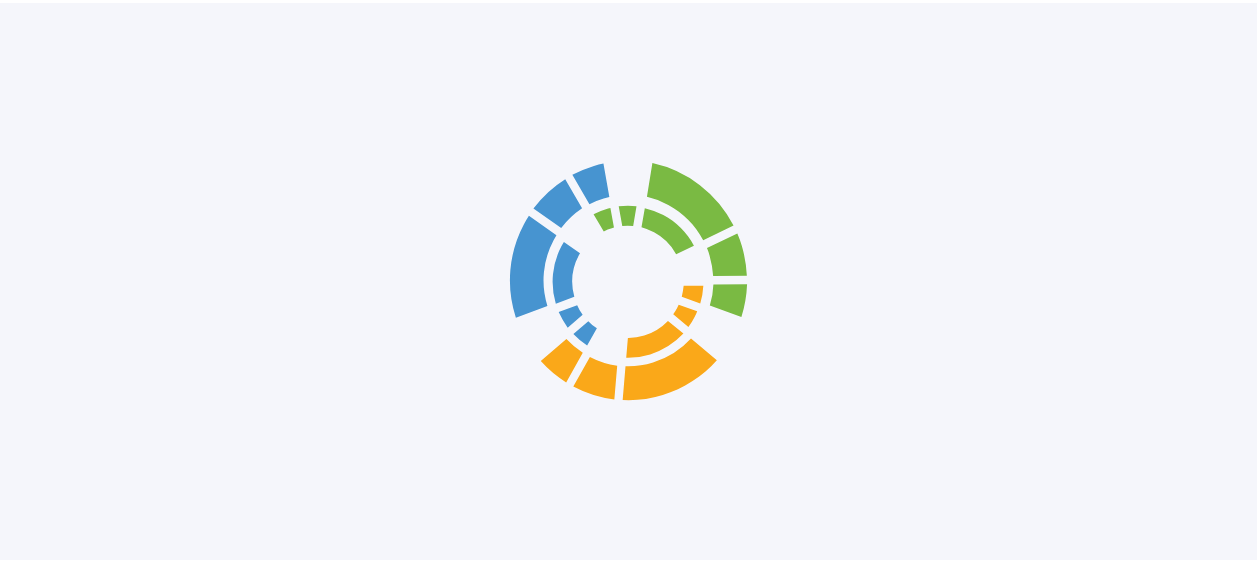 scroll, scrollTop: 0, scrollLeft: 0, axis: both 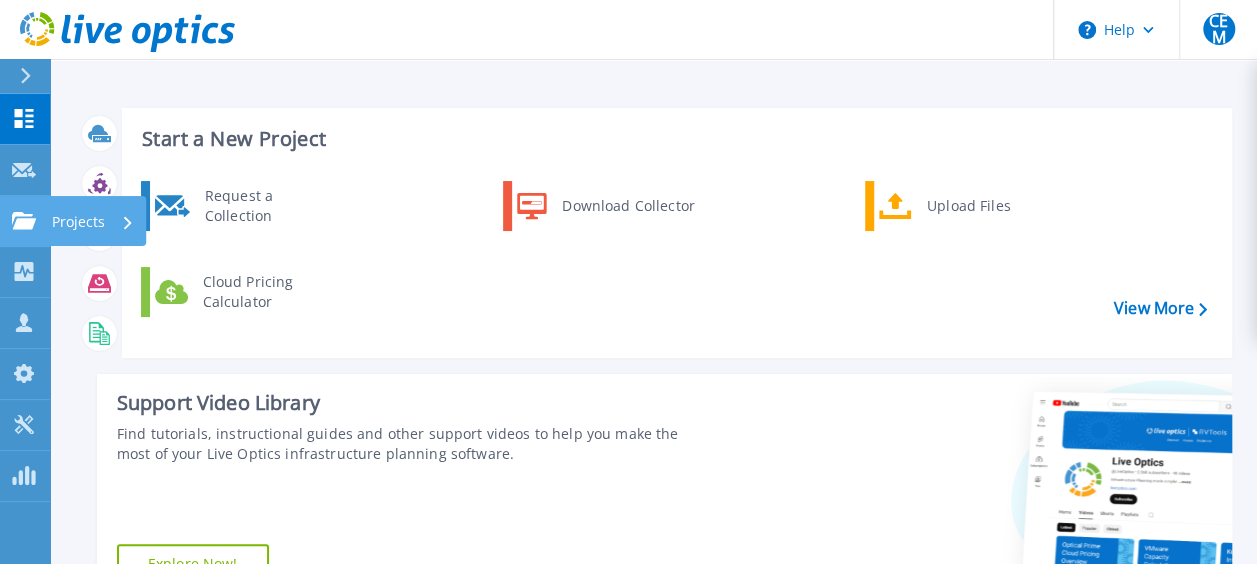 click 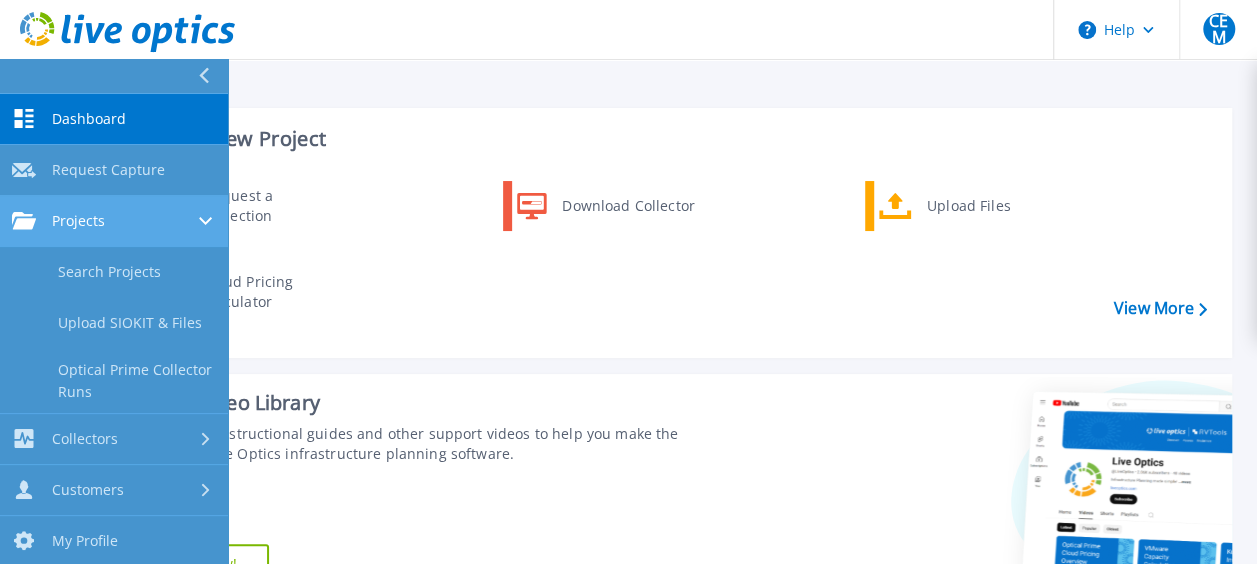 click on "Projects" at bounding box center (114, 221) 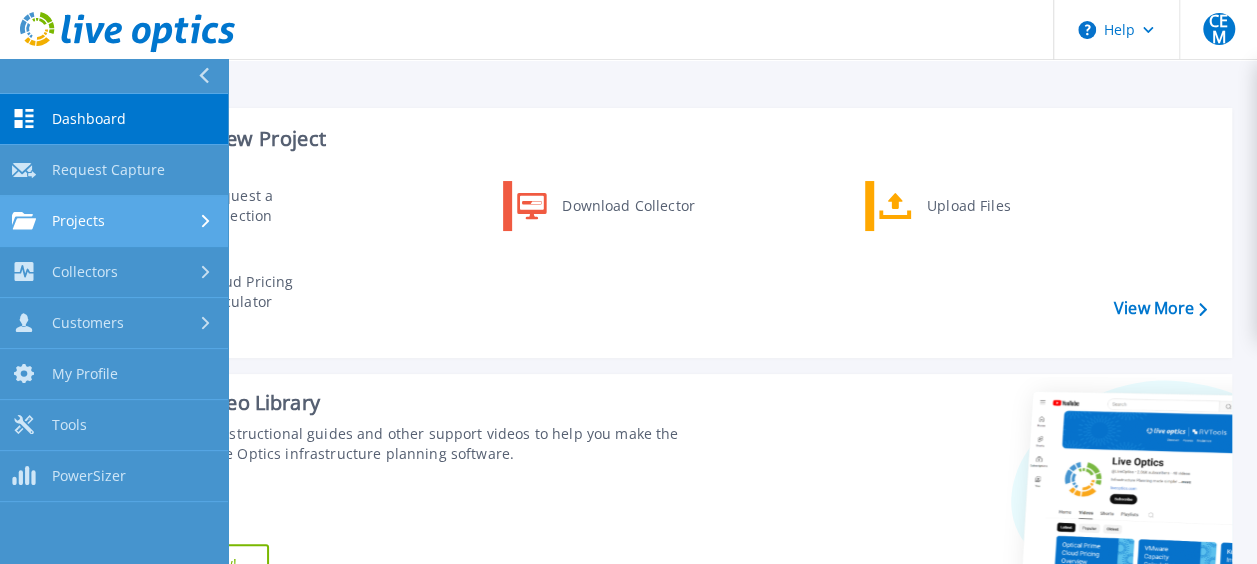 click on "Projects" at bounding box center (114, 221) 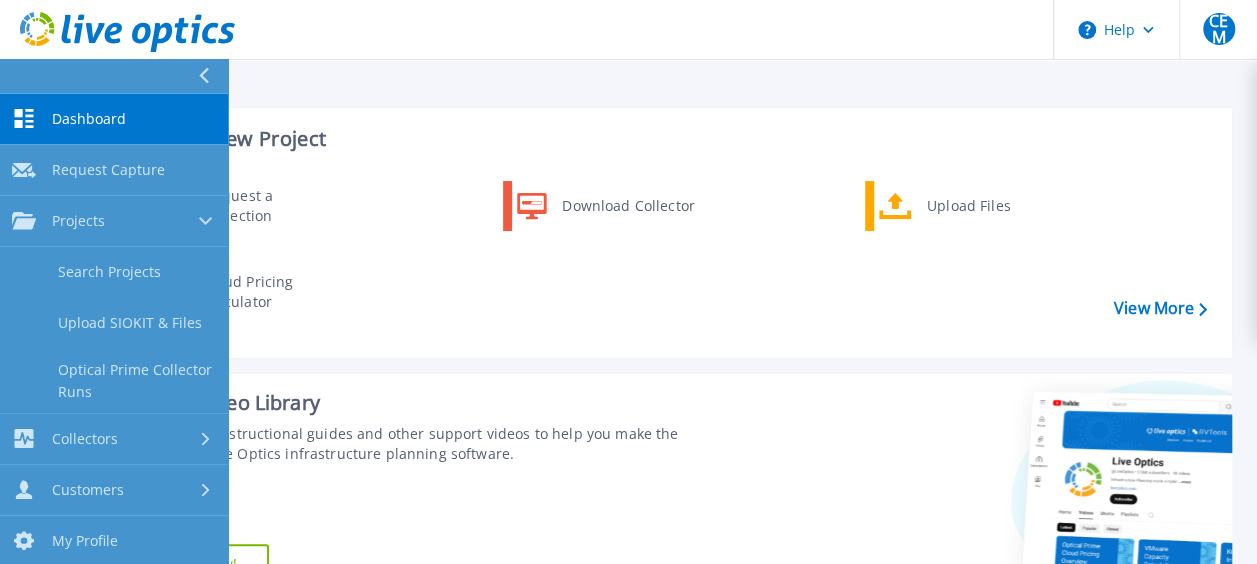 click on "Request a Collection     Download Collector     Upload Files     Cloud Pricing Calculator" at bounding box center (674, 262) 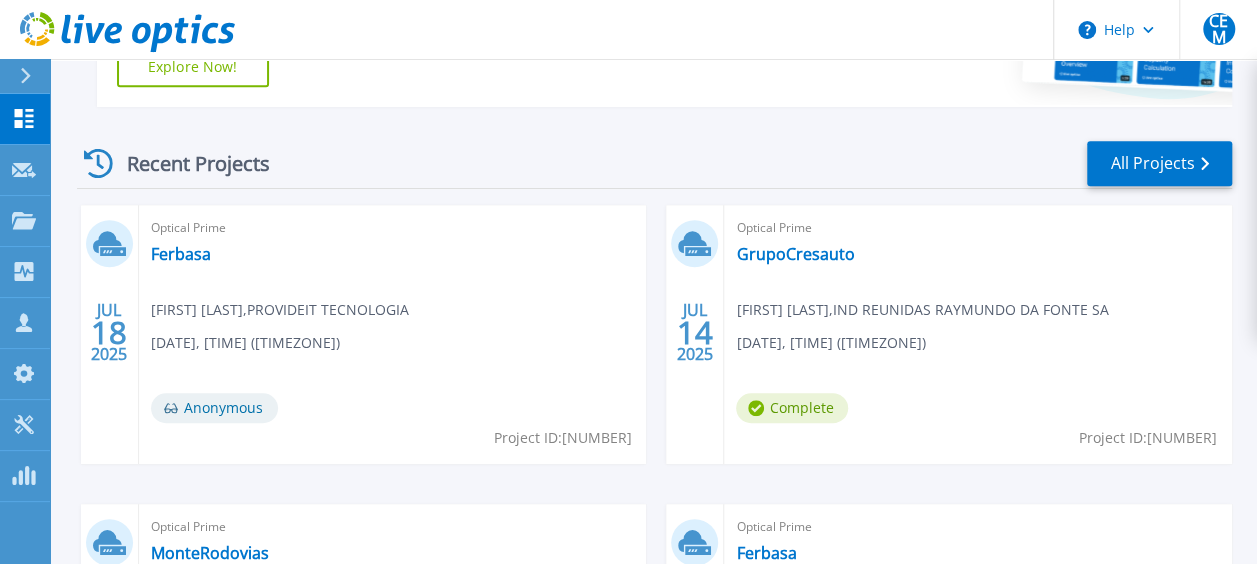 scroll, scrollTop: 500, scrollLeft: 0, axis: vertical 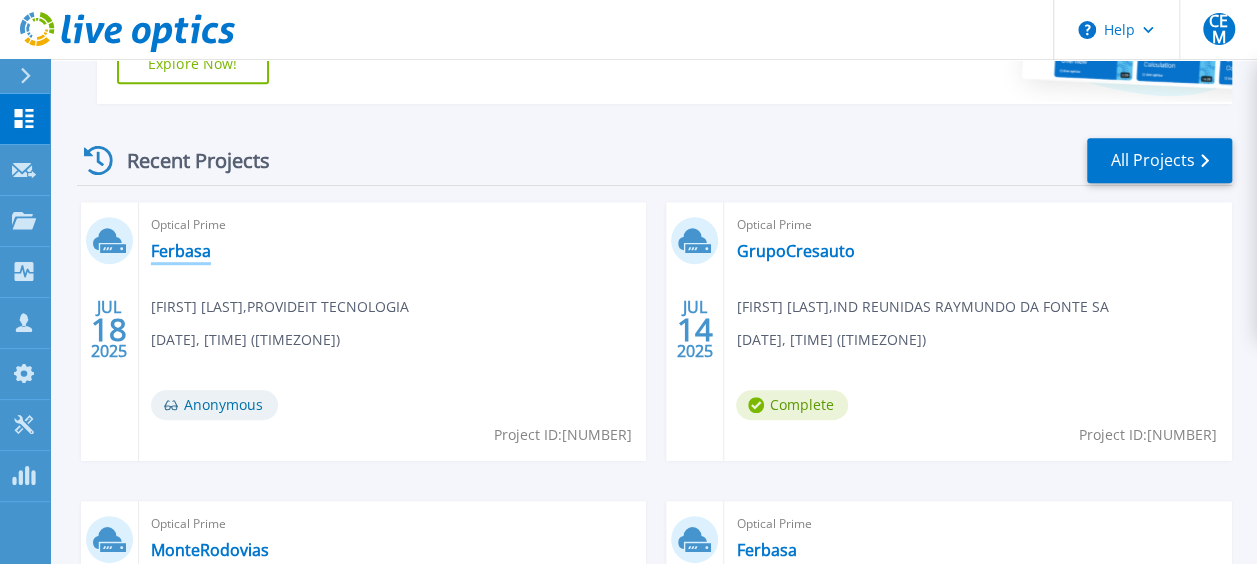 click on "[COMPANY]" at bounding box center [181, 251] 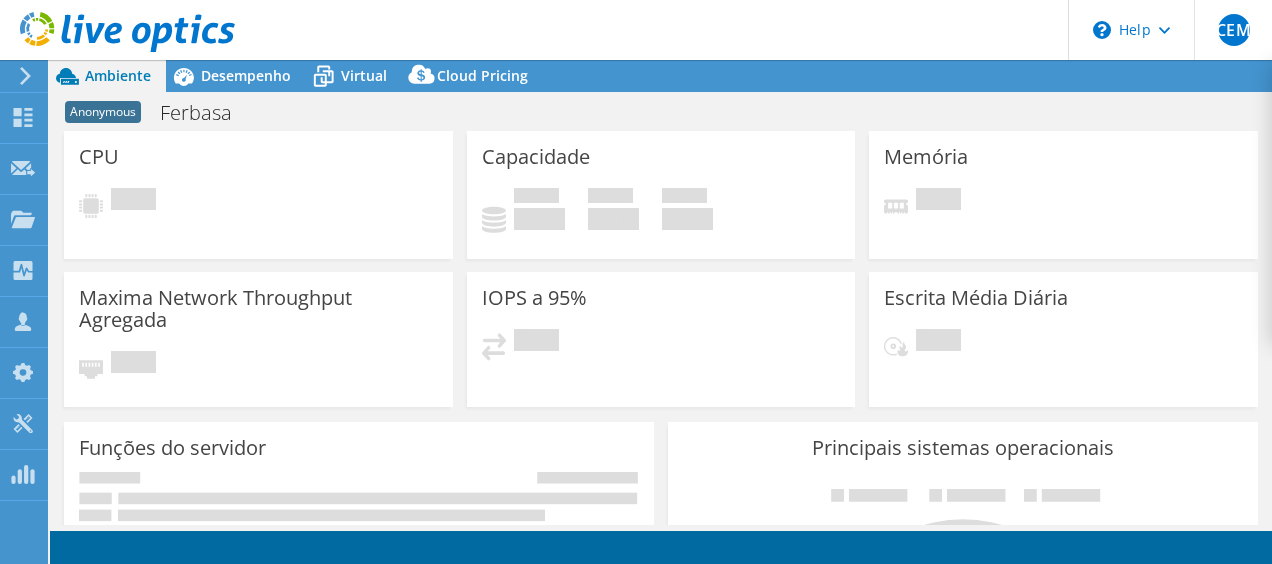 scroll, scrollTop: 0, scrollLeft: 0, axis: both 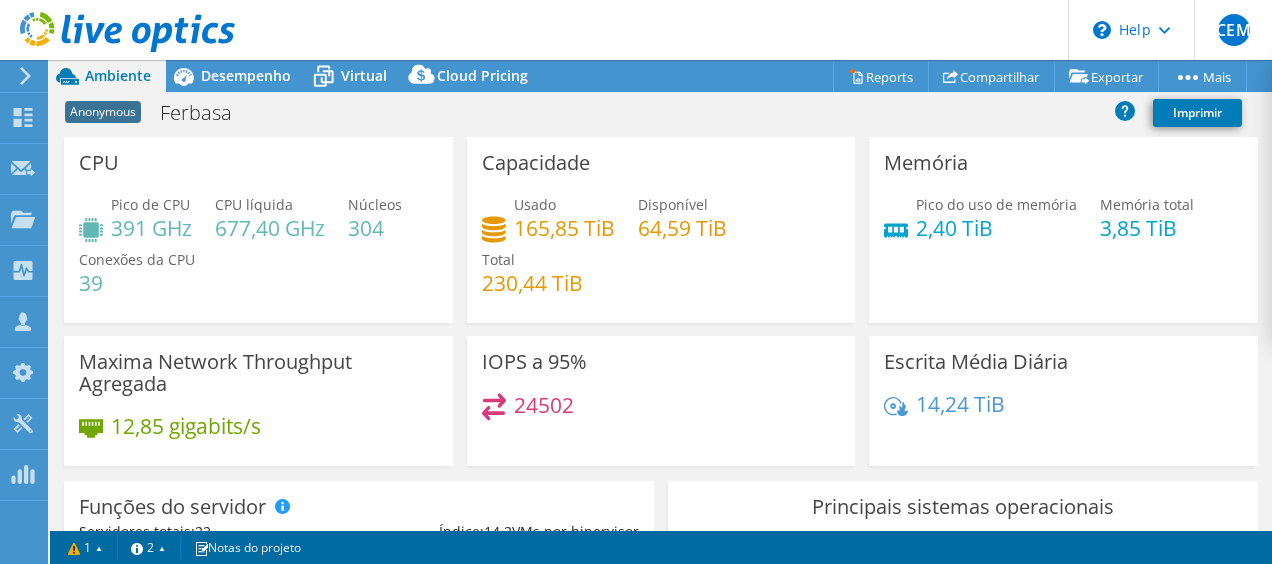 select on "USD" 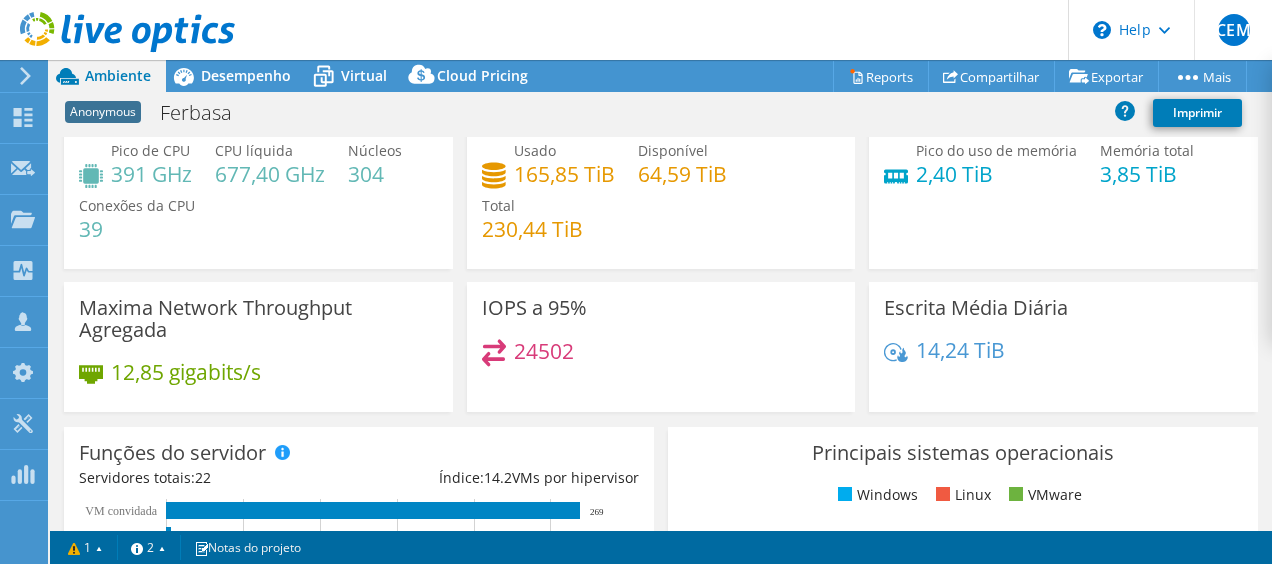 scroll, scrollTop: 0, scrollLeft: 0, axis: both 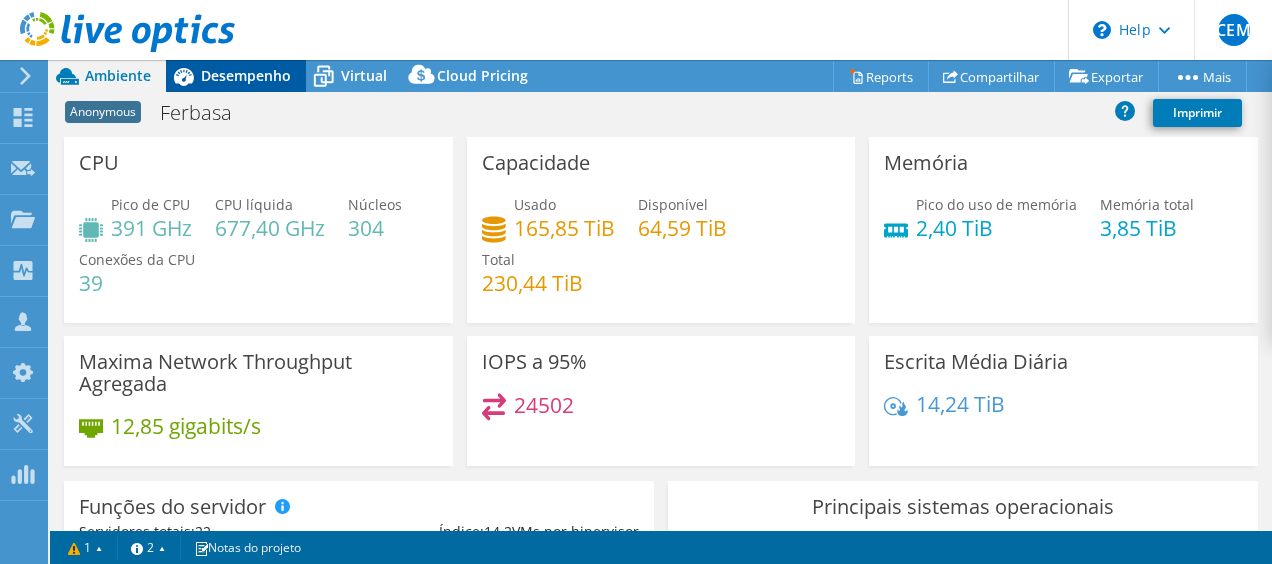 click on "Desempenho" at bounding box center (246, 75) 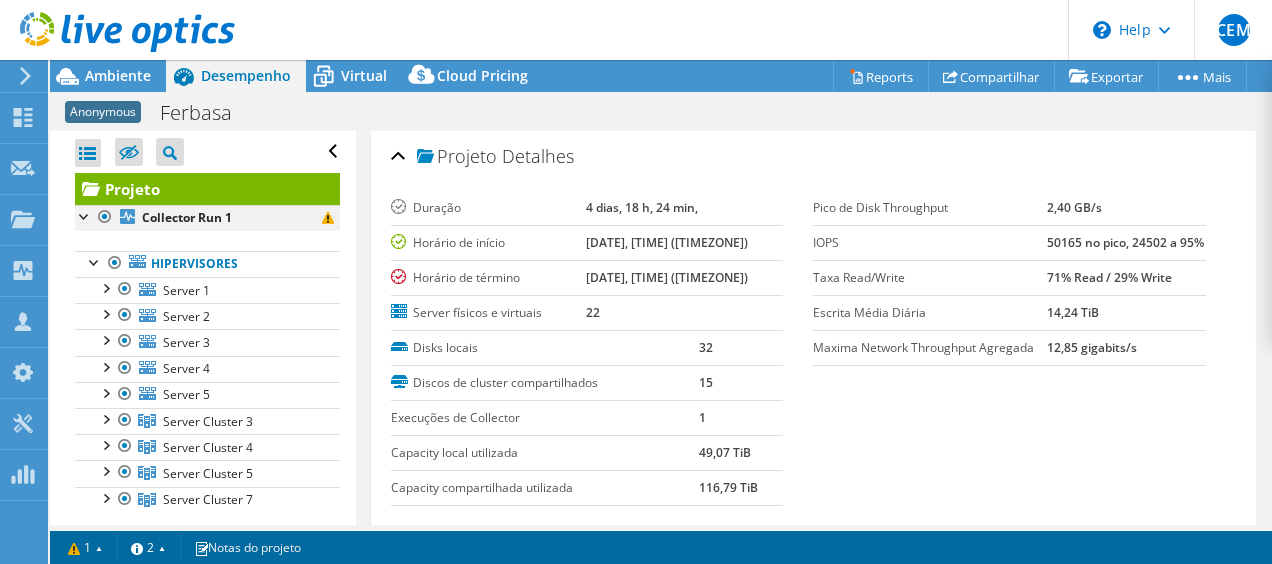 click at bounding box center (85, 215) 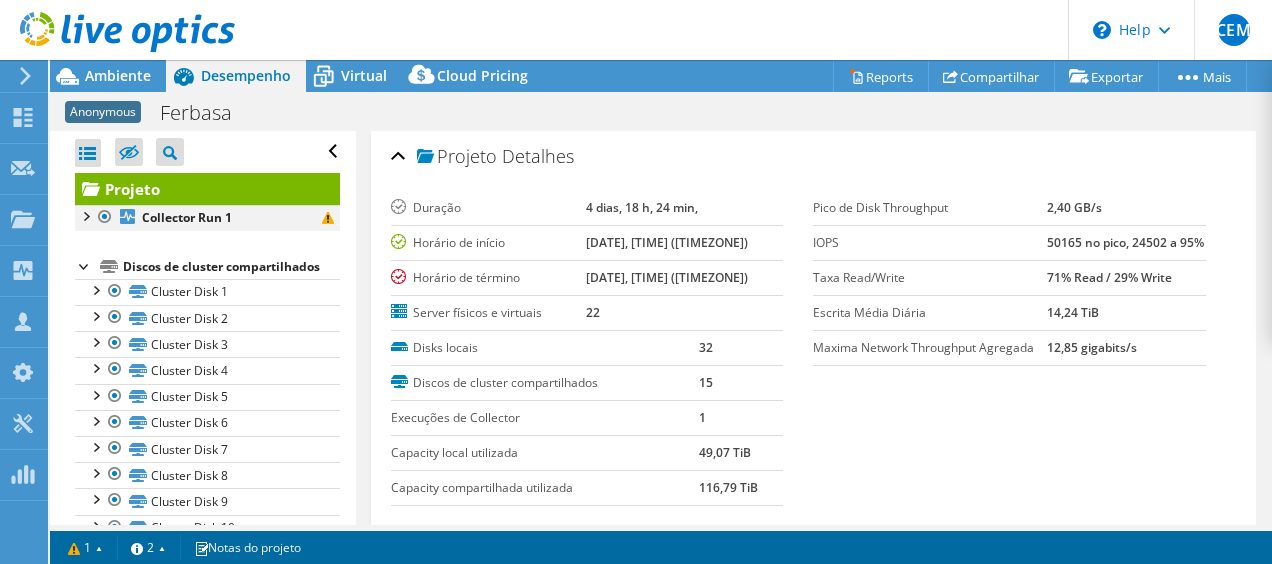 click at bounding box center [85, 215] 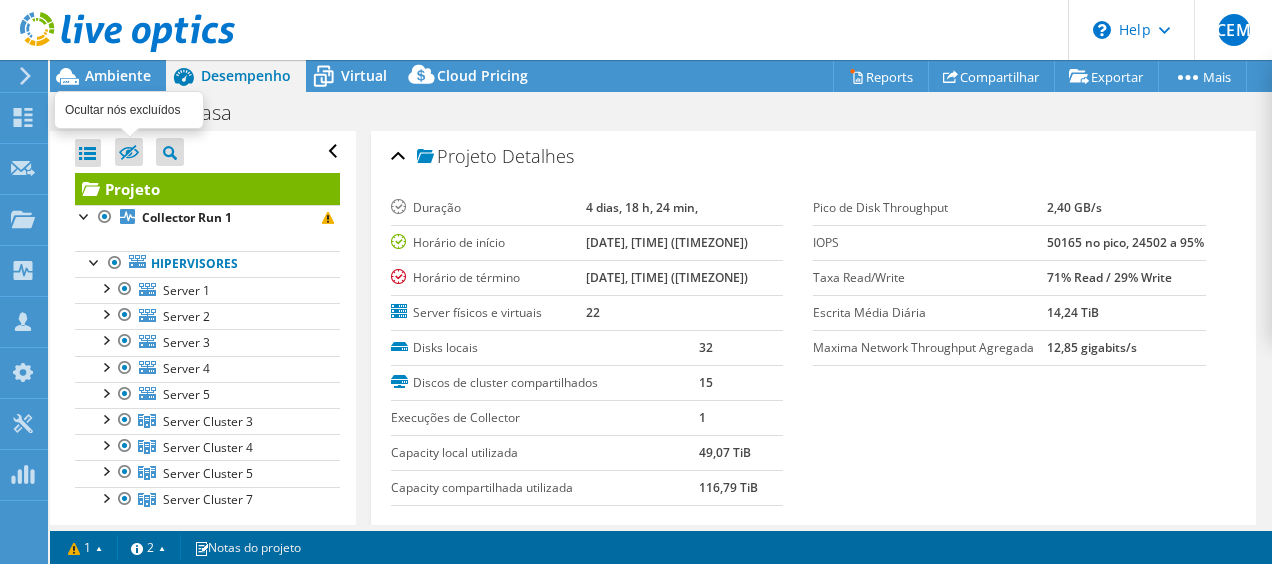click 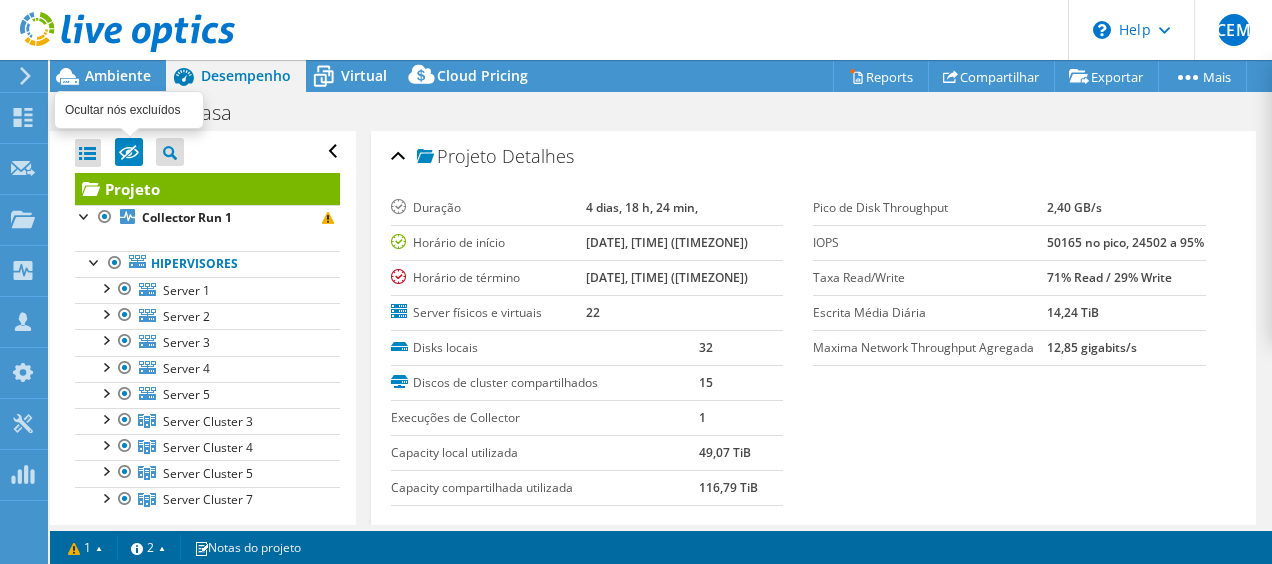 click 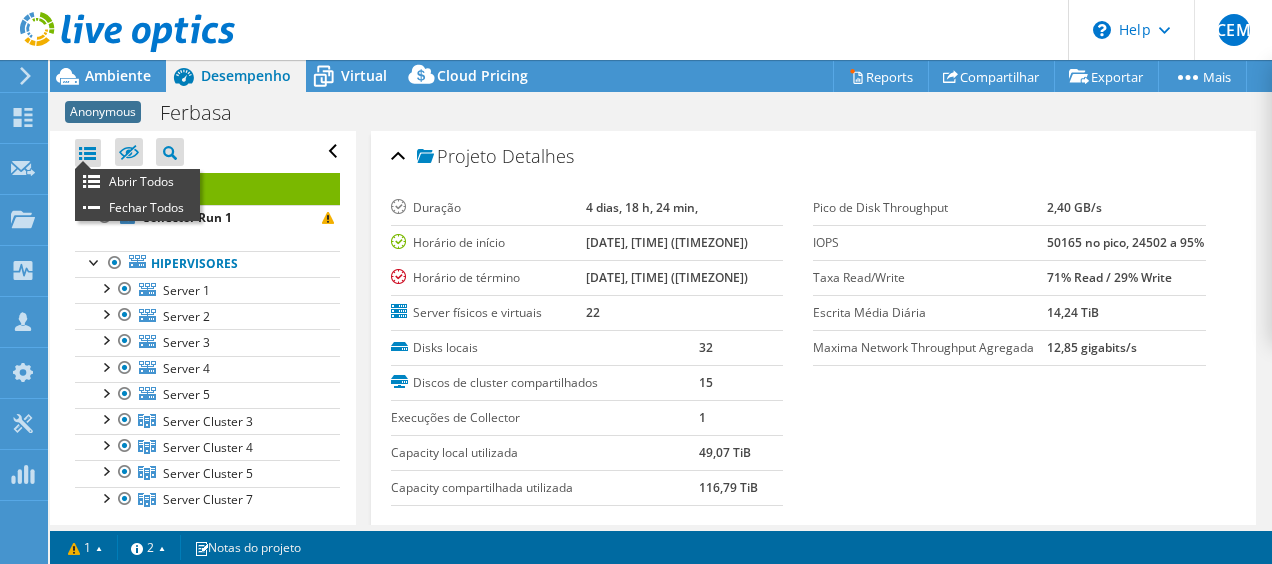 click at bounding box center (88, 153) 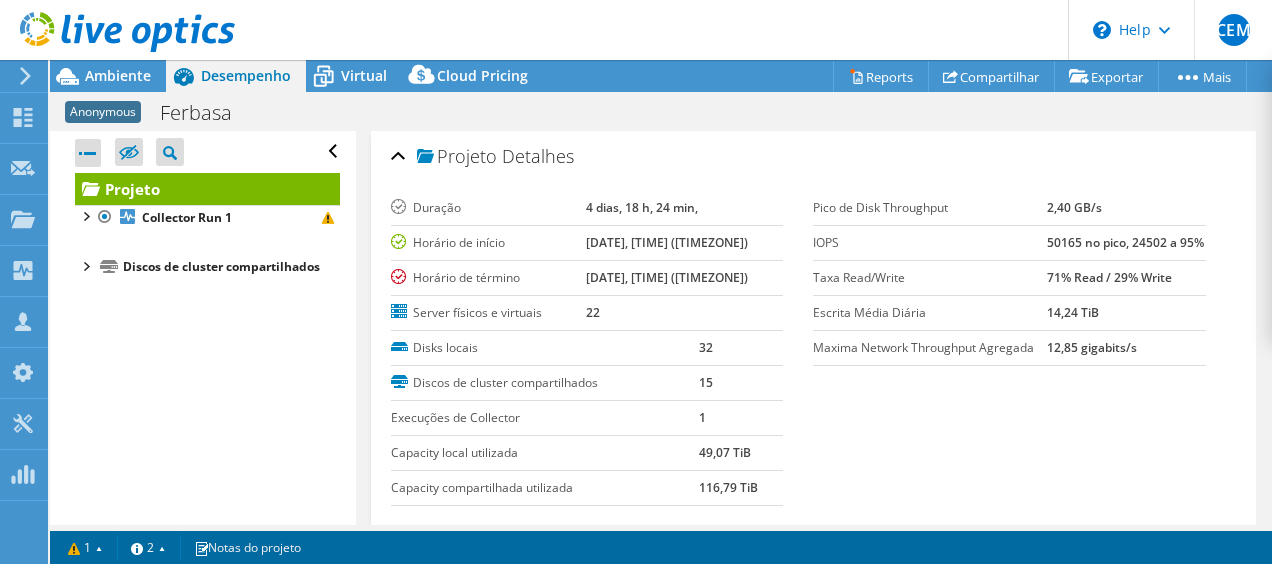click at bounding box center [88, 153] 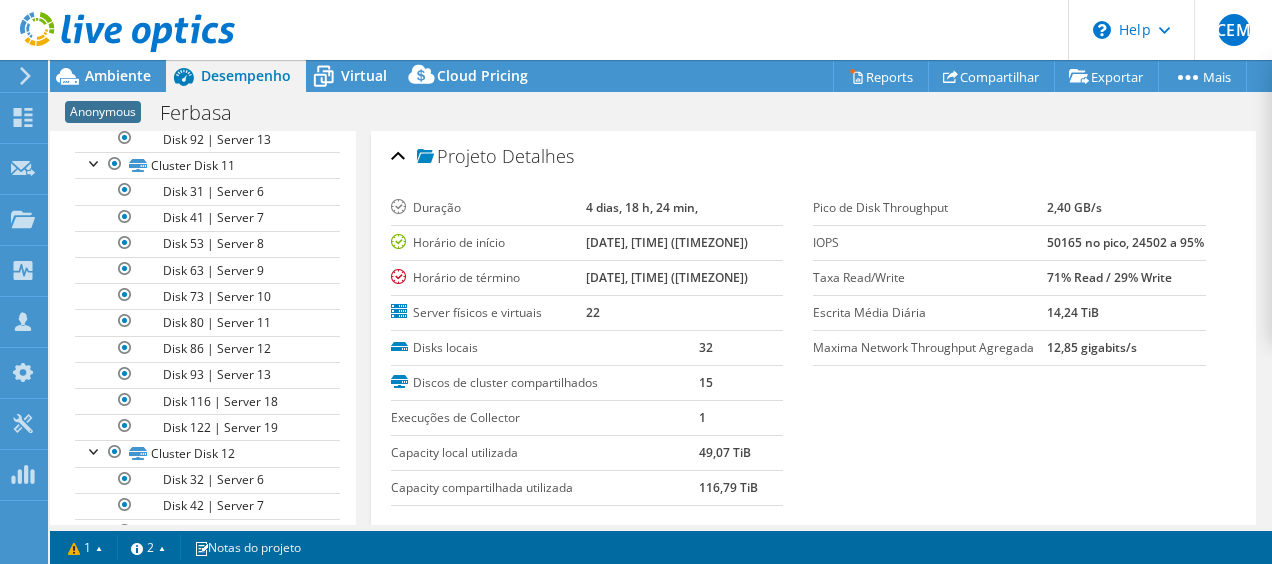 scroll, scrollTop: 8628, scrollLeft: 0, axis: vertical 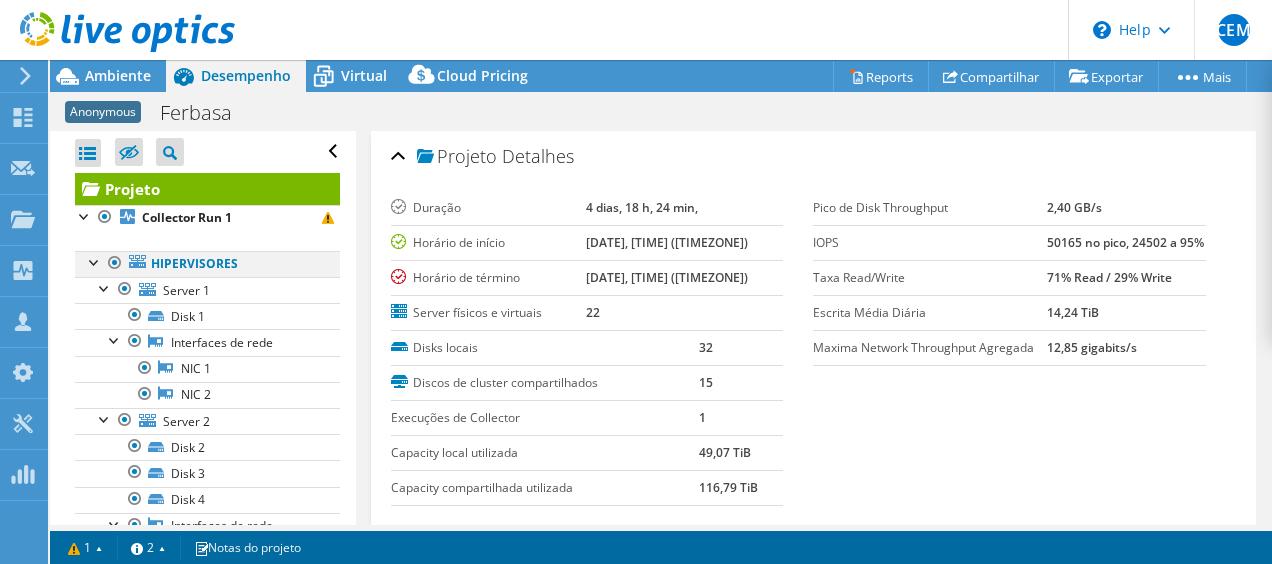 click at bounding box center [95, 261] 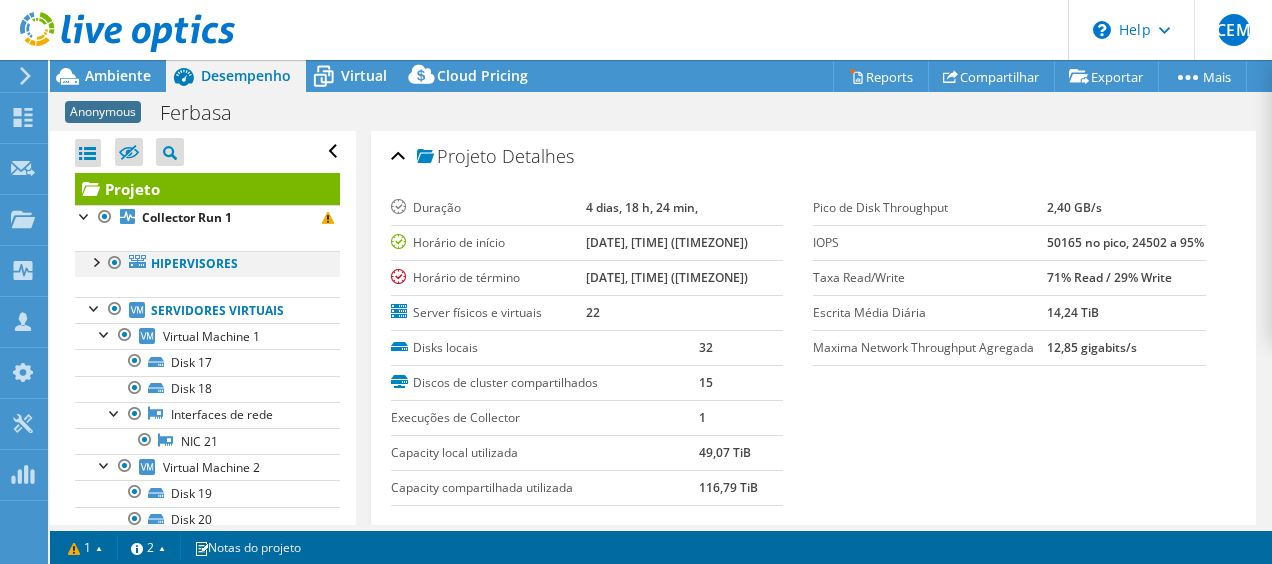 click at bounding box center (95, 261) 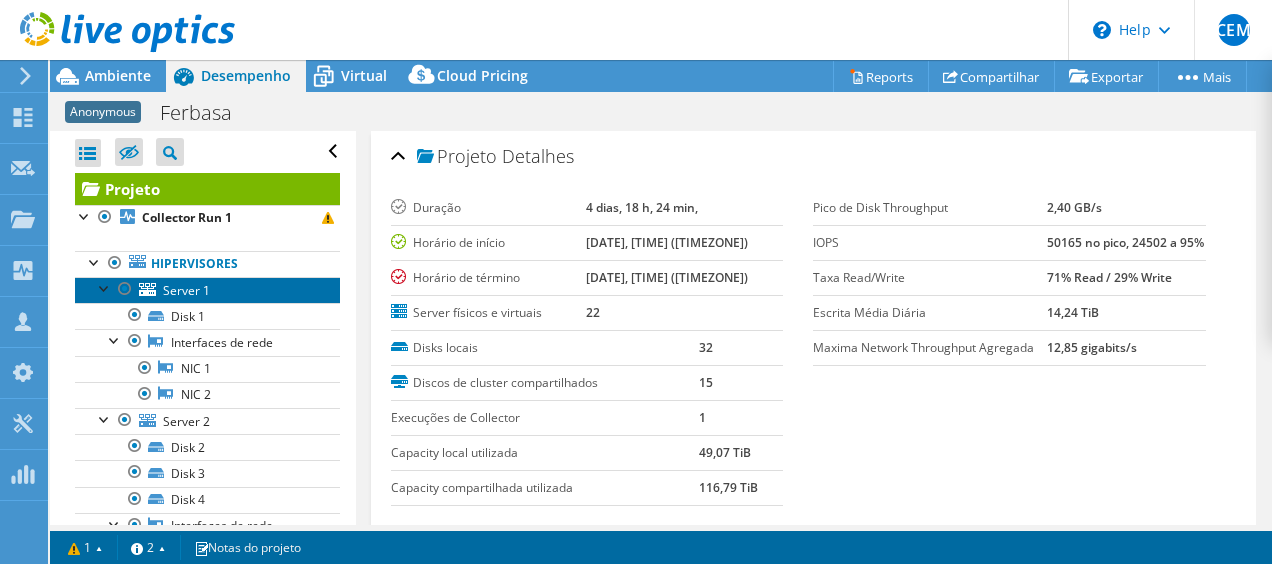 click on "Server 1" at bounding box center [186, 290] 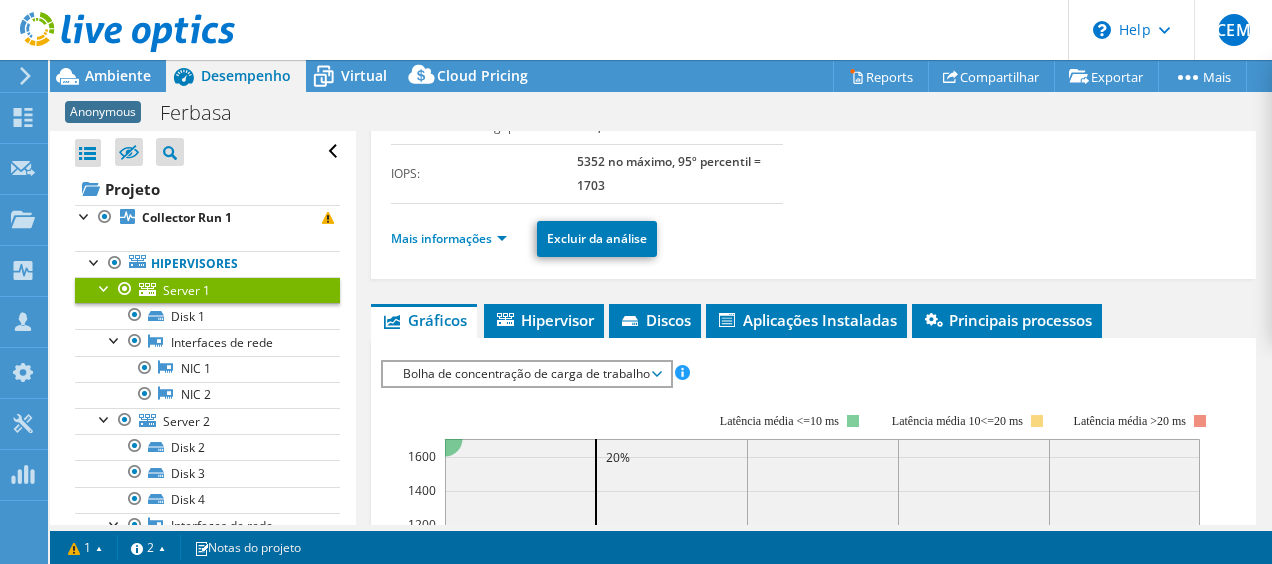 scroll, scrollTop: 300, scrollLeft: 0, axis: vertical 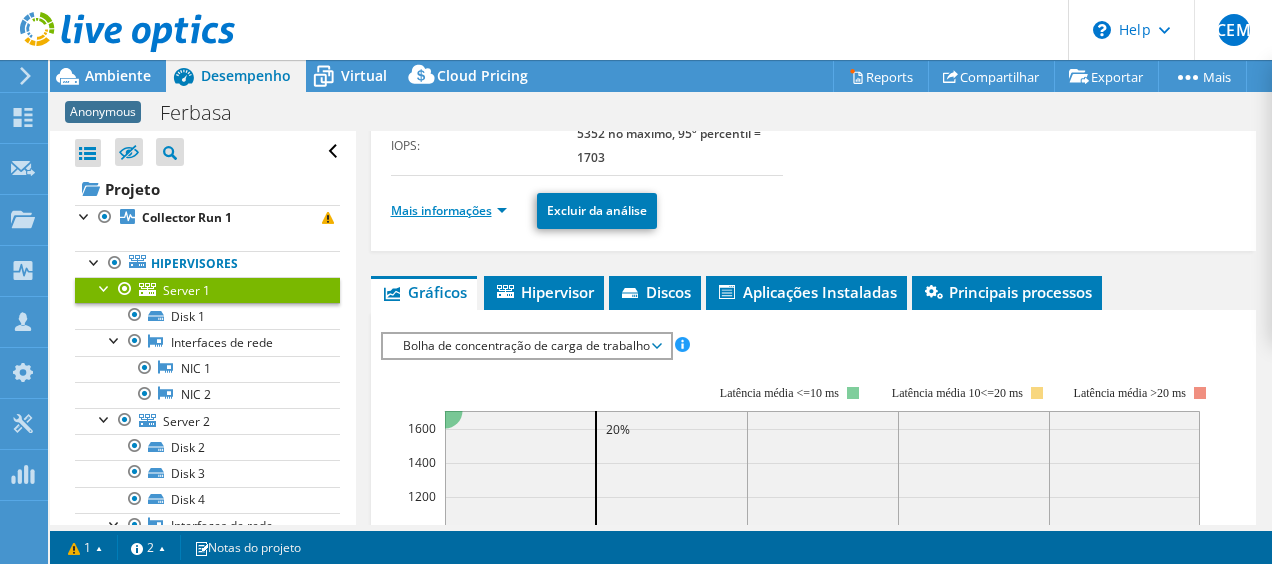click on "Mais informações" at bounding box center (449, 210) 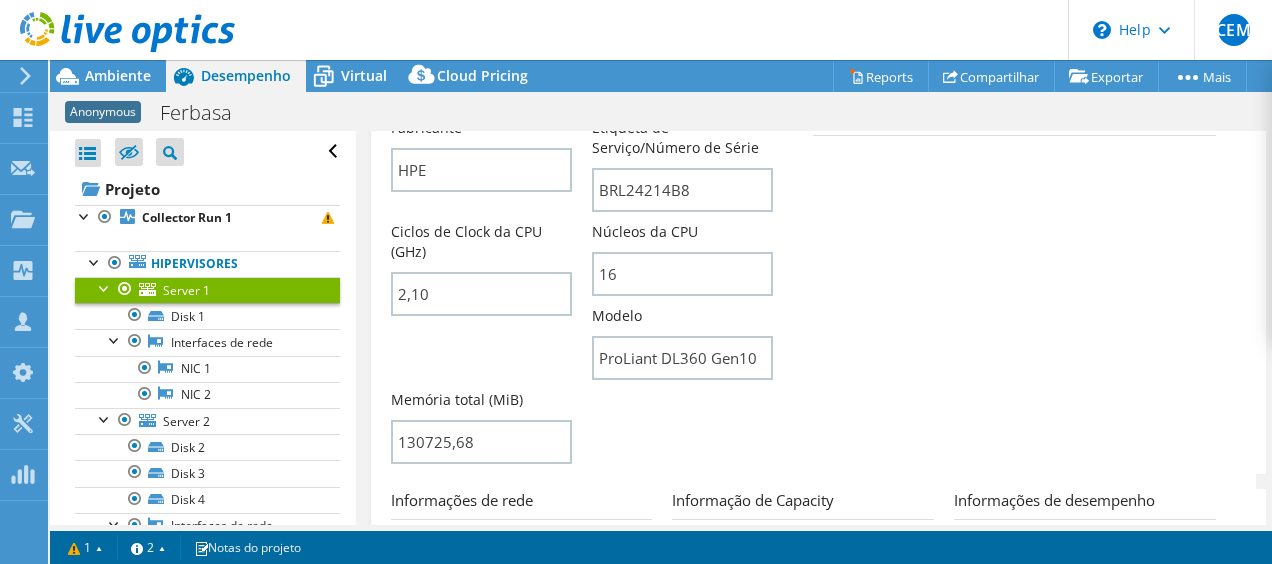 scroll, scrollTop: 700, scrollLeft: 0, axis: vertical 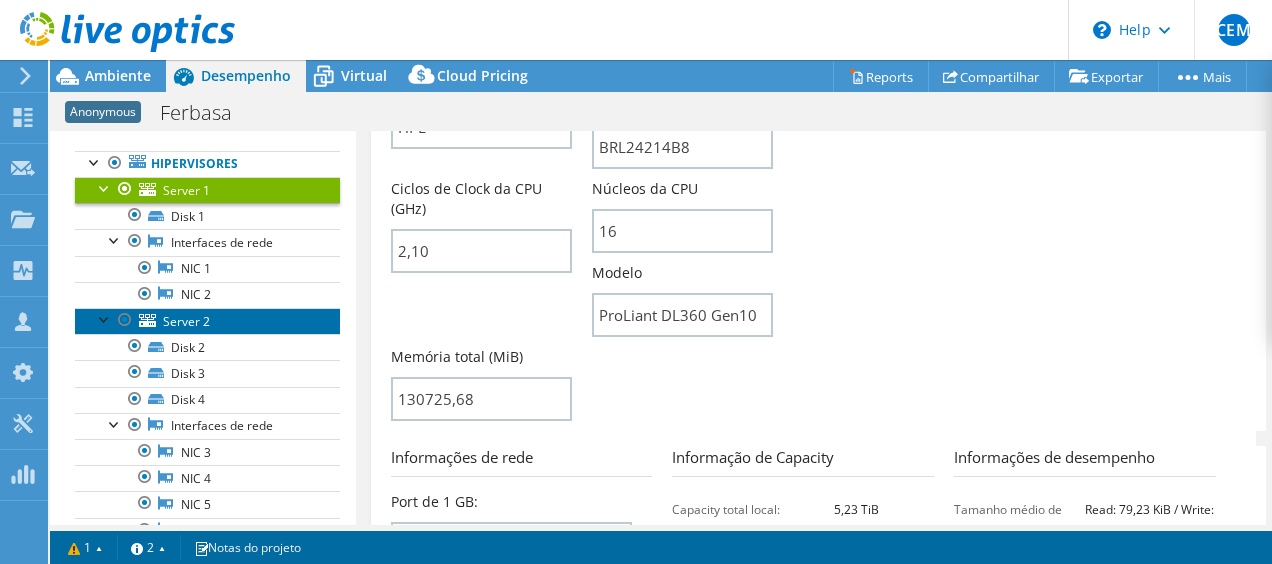 click on "Server 2" at bounding box center (207, 321) 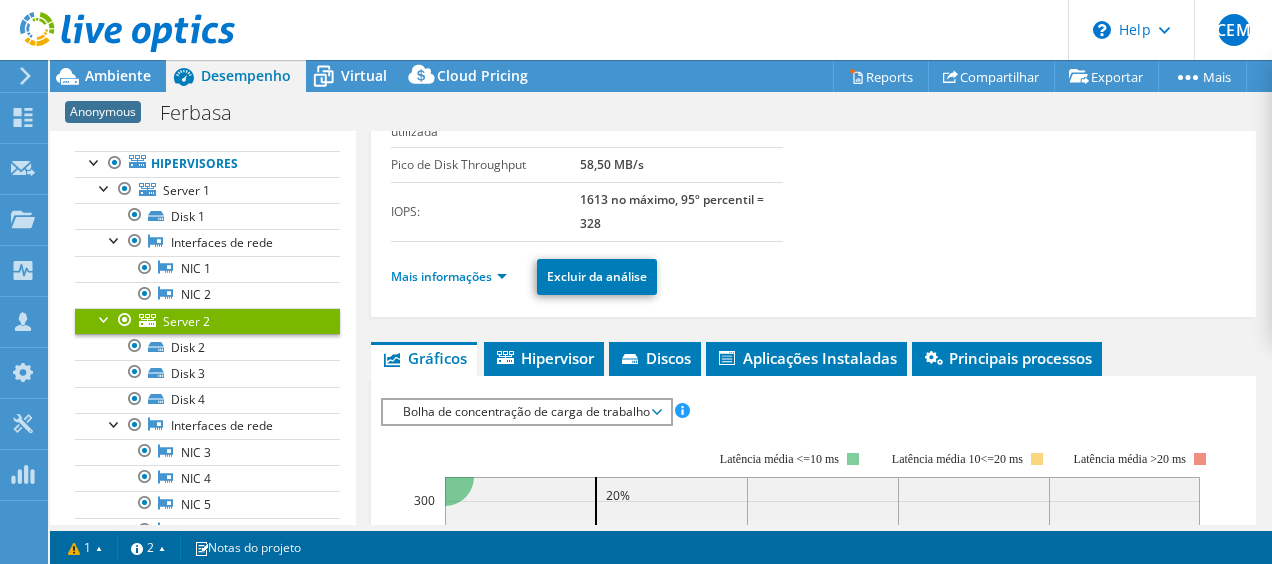 scroll, scrollTop: 162, scrollLeft: 0, axis: vertical 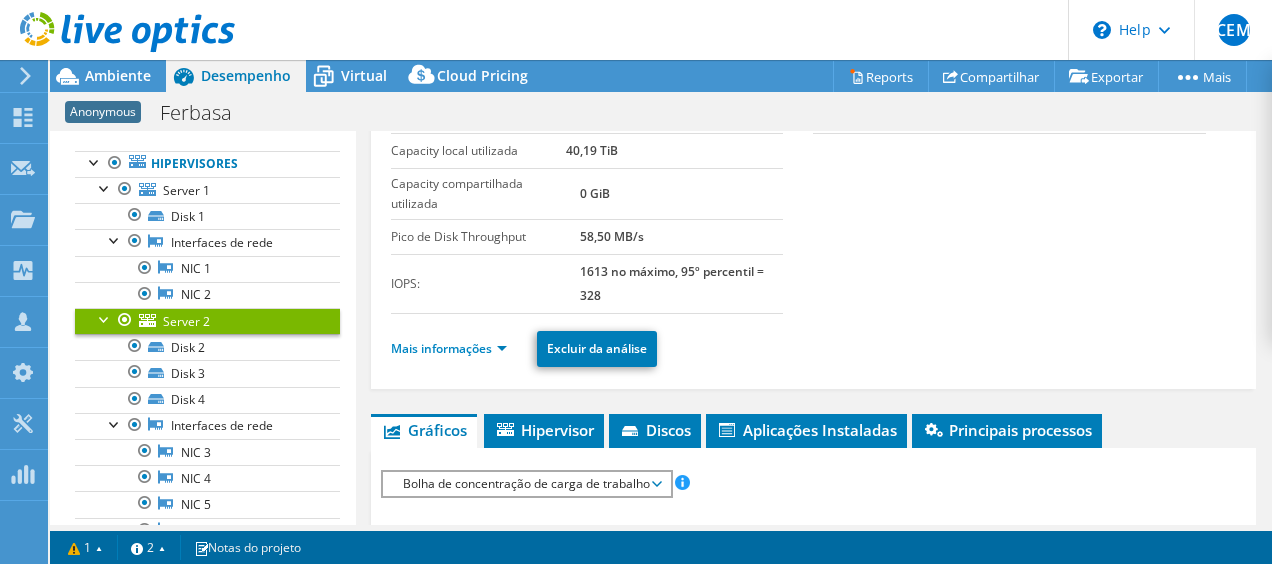 click on "Mais informações" at bounding box center (455, 349) 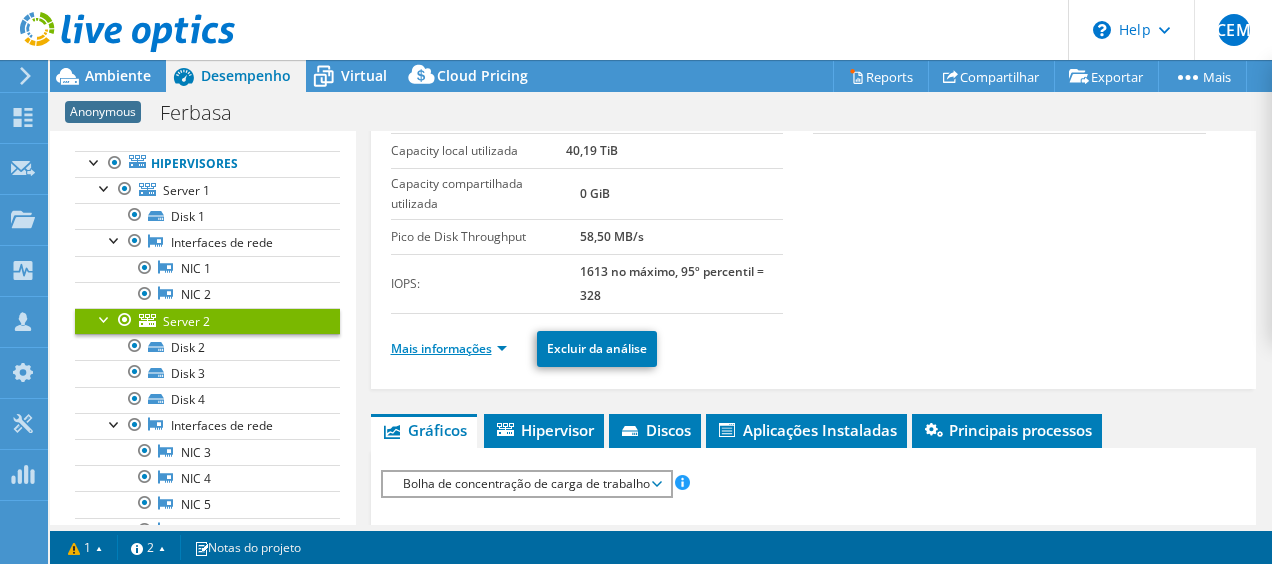 click on "Mais informações" at bounding box center (449, 348) 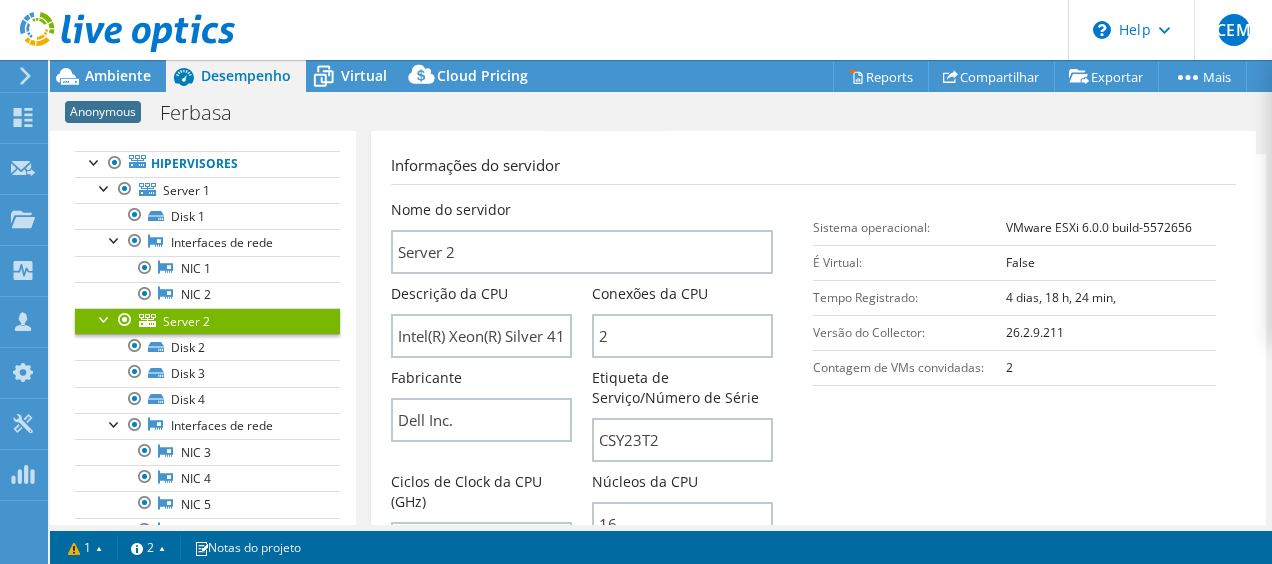 scroll, scrollTop: 262, scrollLeft: 0, axis: vertical 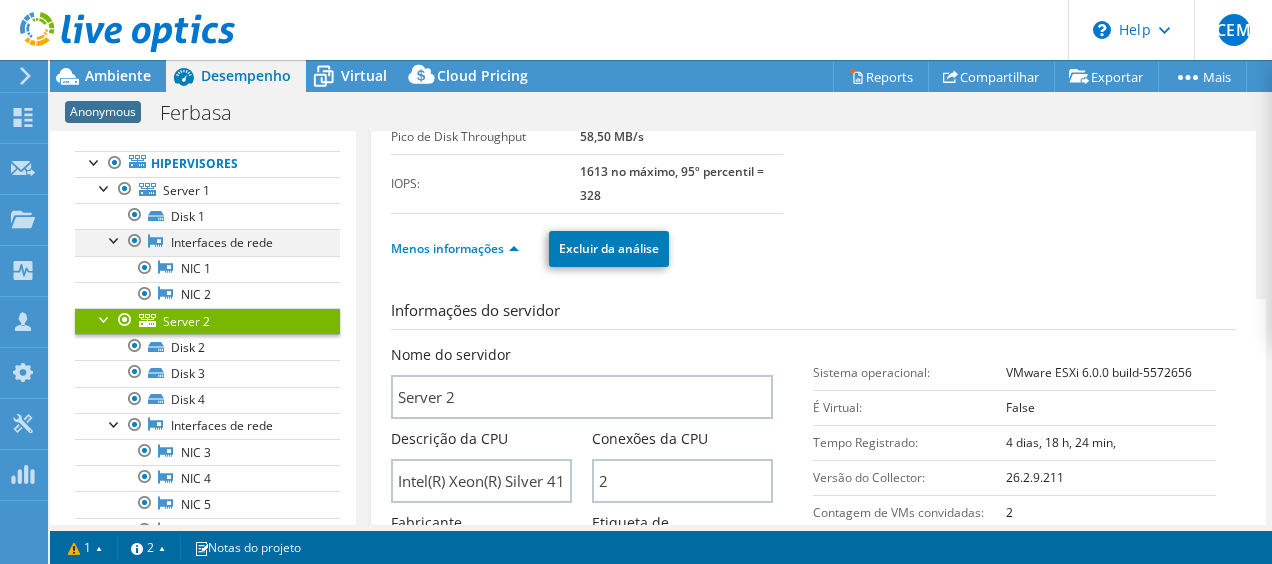 click at bounding box center [115, 239] 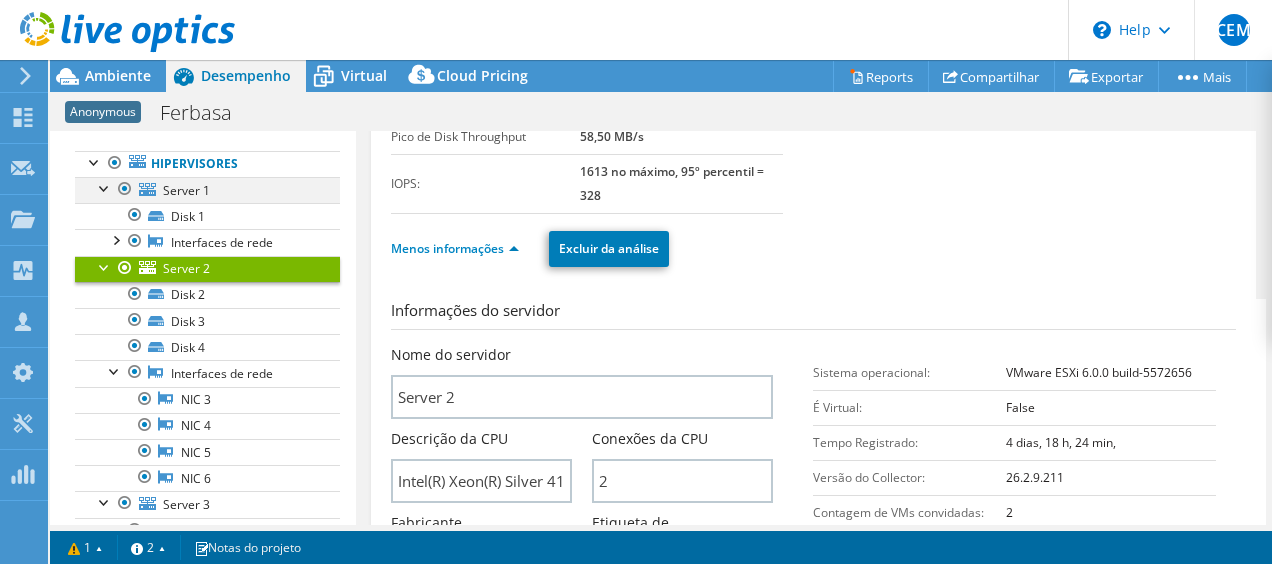 click at bounding box center (105, 187) 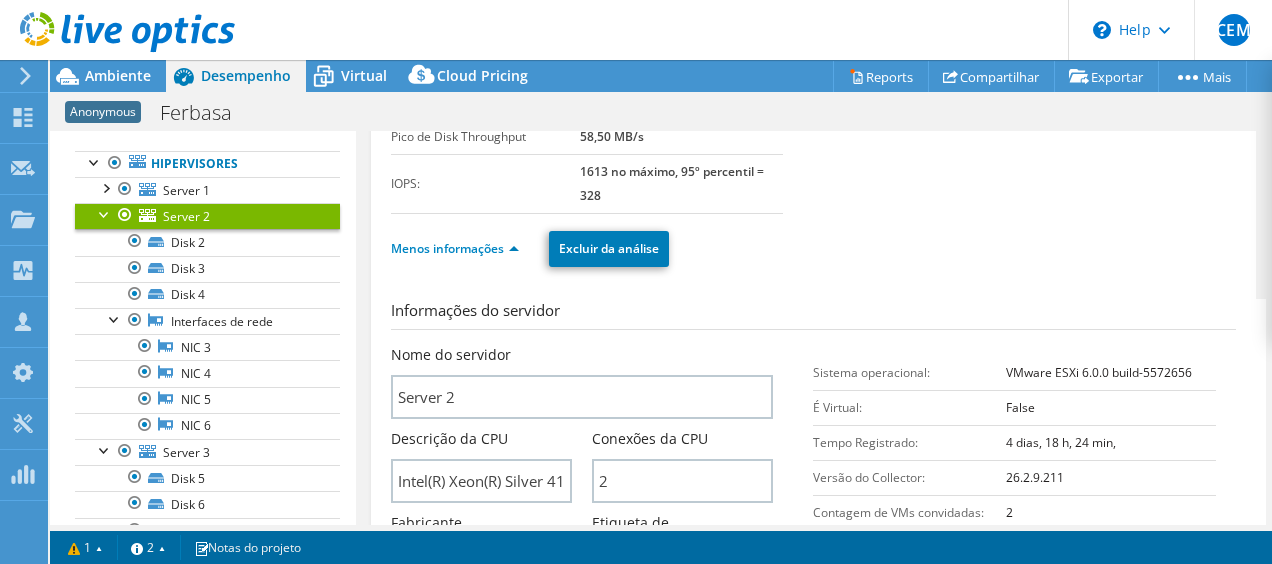 click on "Hipervisores
Server 1
Disk 1" at bounding box center [207, 3172] 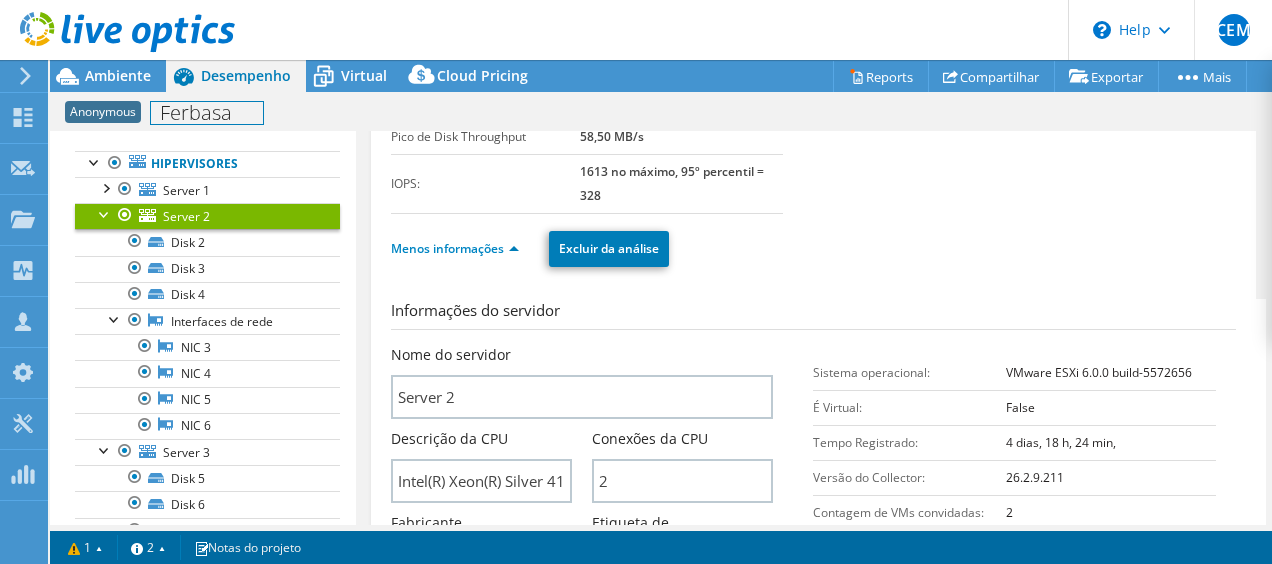 drag, startPoint x: 193, startPoint y: 110, endPoint x: 176, endPoint y: 104, distance: 18.027756 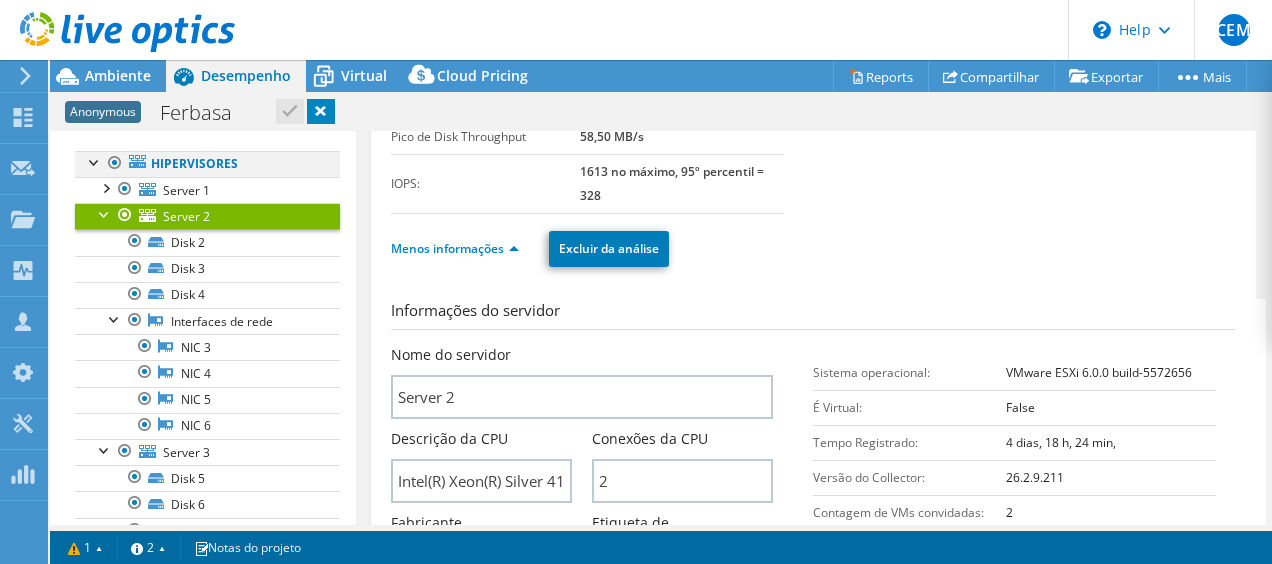 click at bounding box center [95, 161] 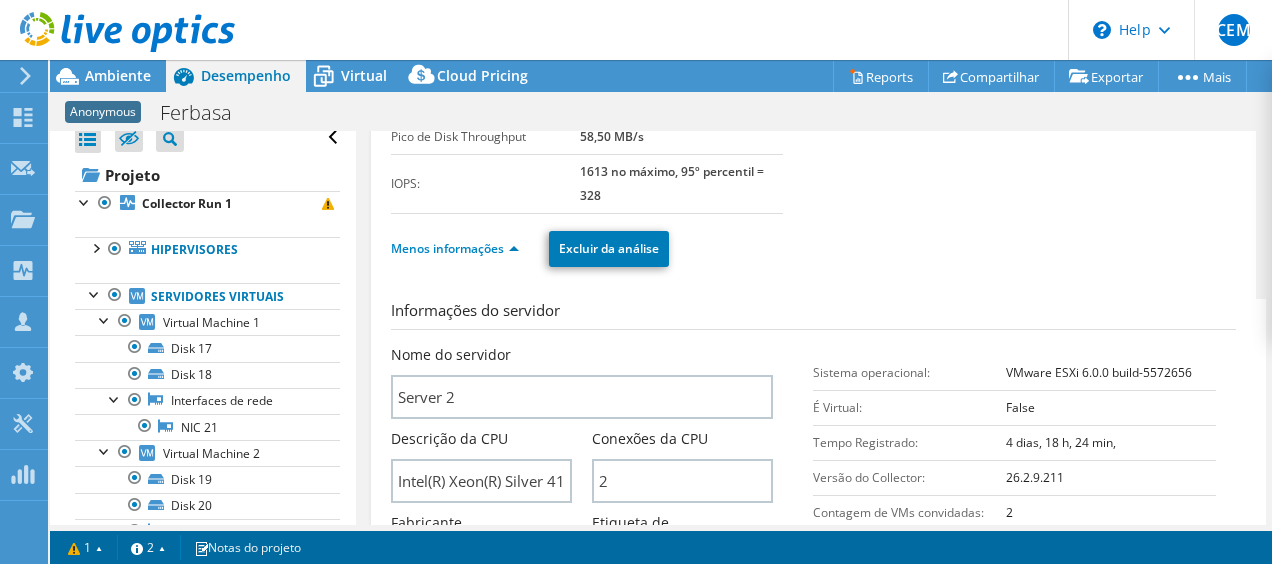 scroll, scrollTop: 0, scrollLeft: 0, axis: both 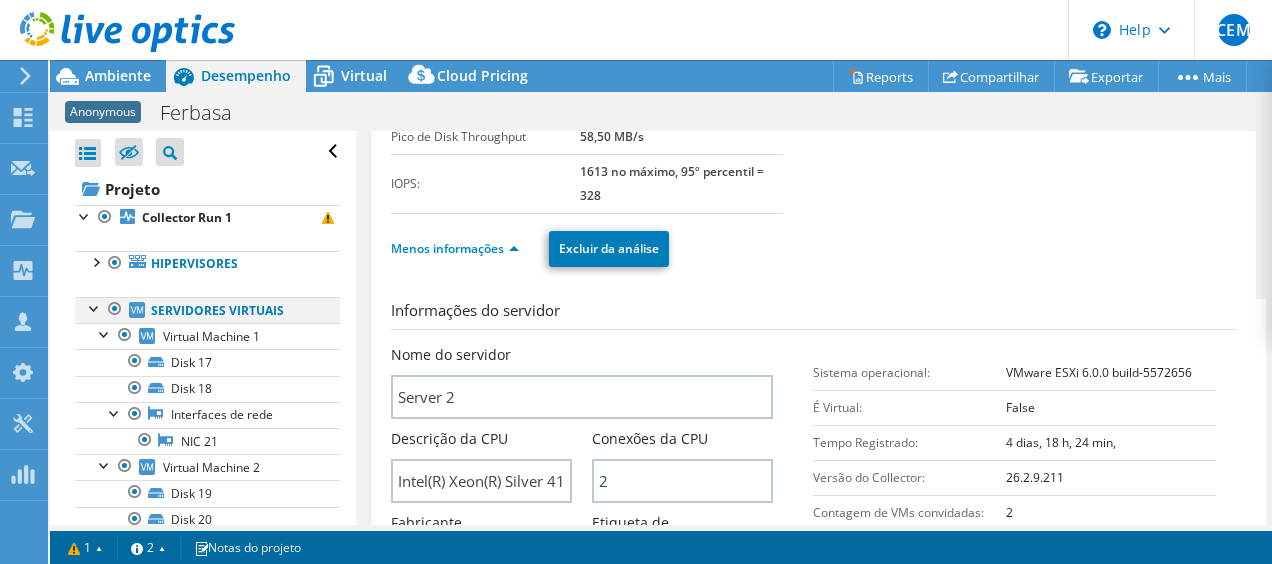 click at bounding box center (95, 307) 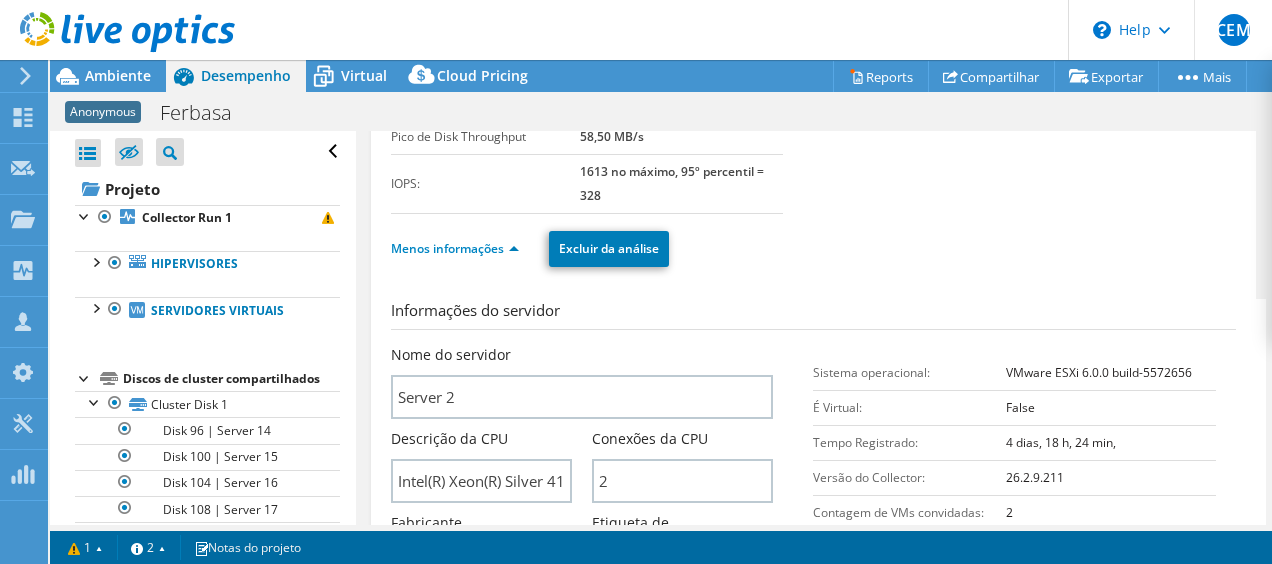 click at bounding box center [85, 377] 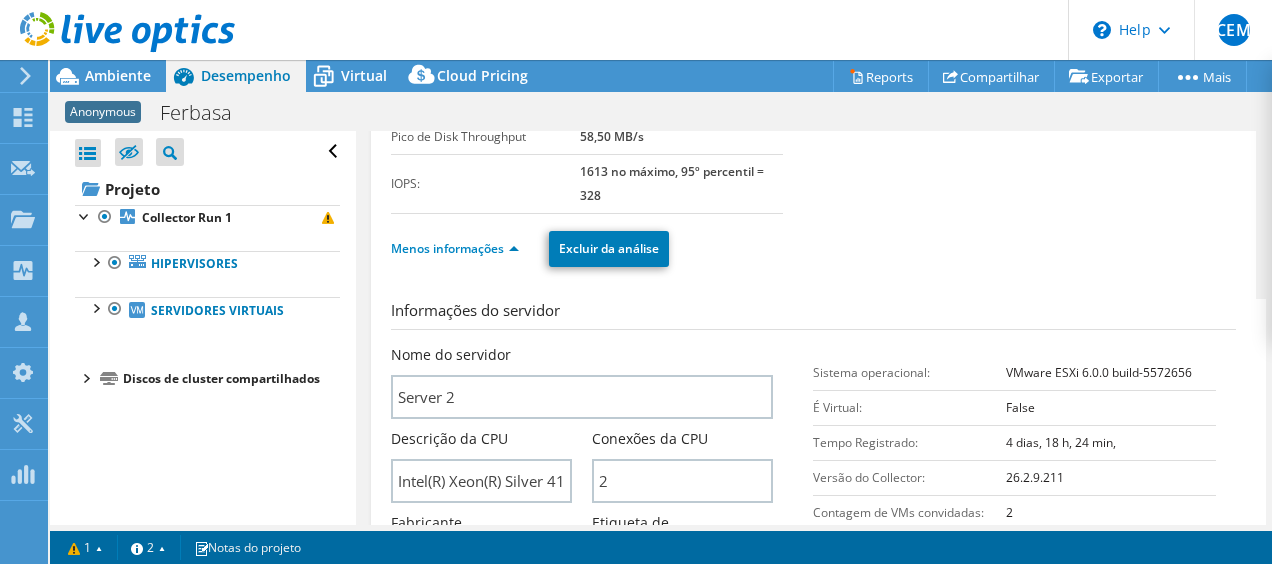 click on "Abrir Todos
Fechar Todos
Ocultar nós excluídos
Filtro de árvore do projeto" at bounding box center [207, 152] 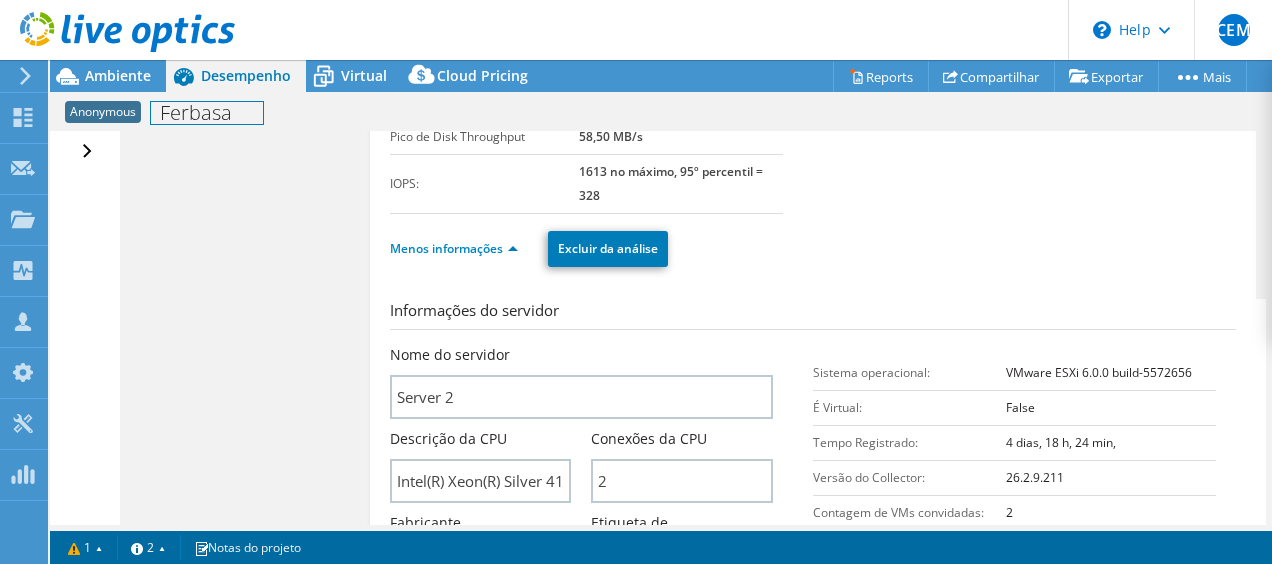 click on "[COMPANY]" at bounding box center (207, 113) 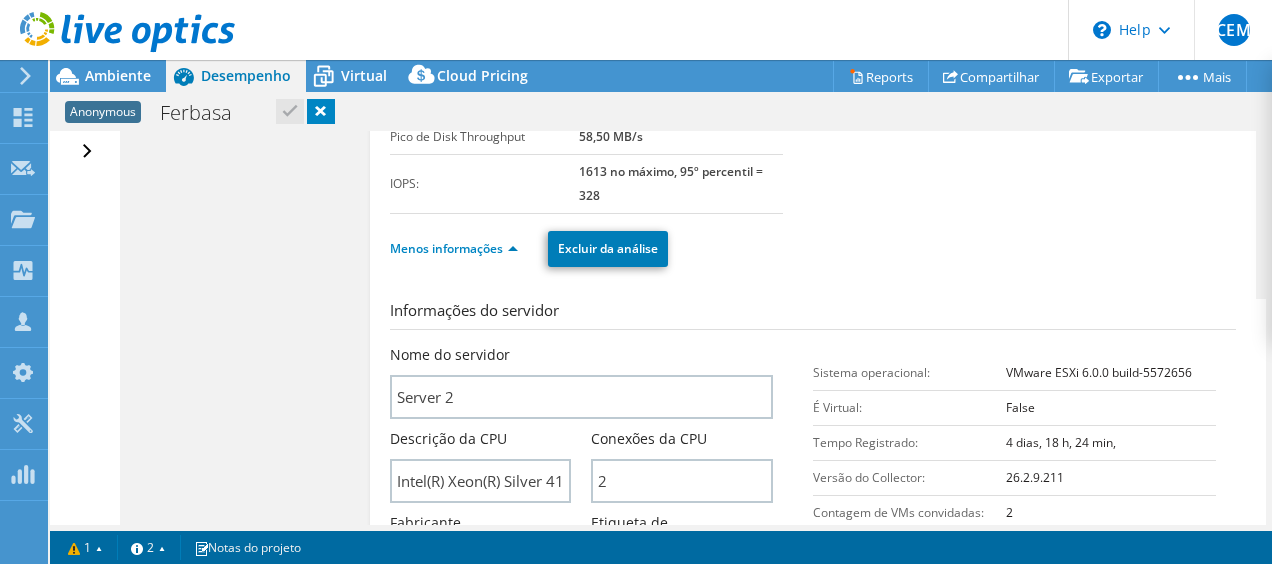 click on "Abrir Todos
Fechar Todos
Ocultar nós excluídos
Filtro de árvore do projeto" at bounding box center [89, 152] 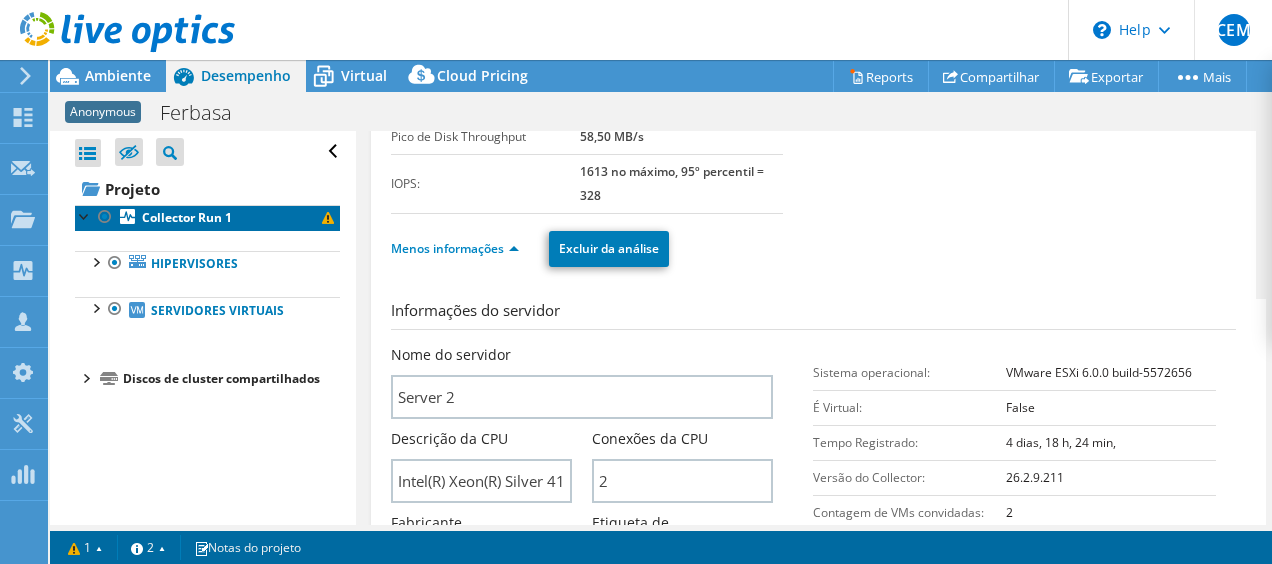 click on "Collector Run 1" at bounding box center (207, 218) 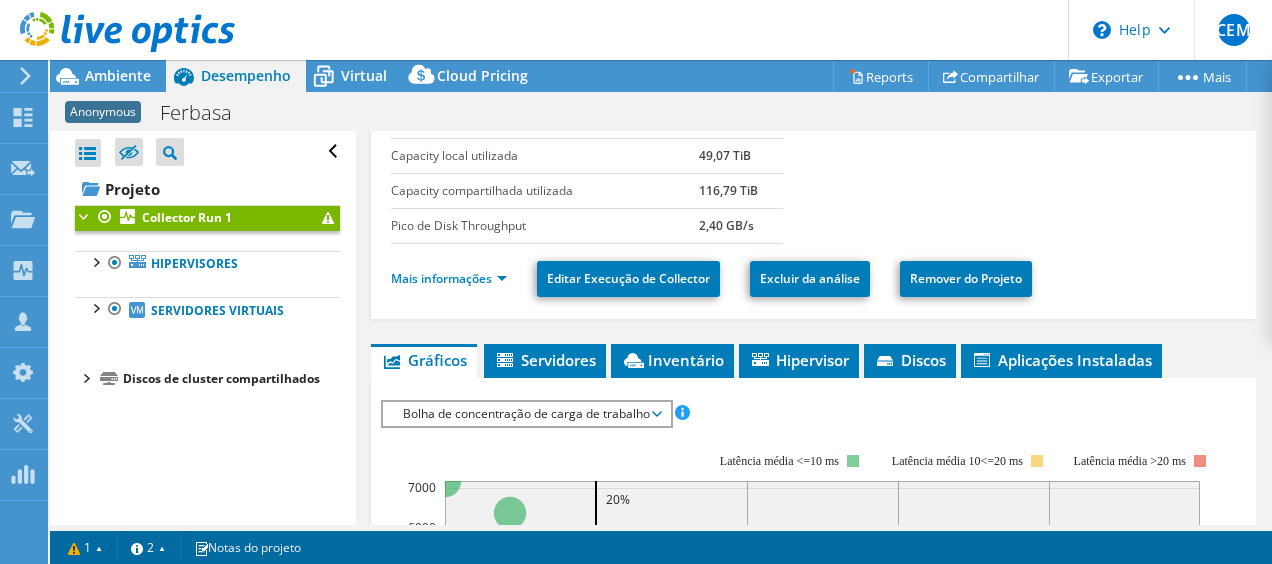 scroll, scrollTop: 0, scrollLeft: 0, axis: both 